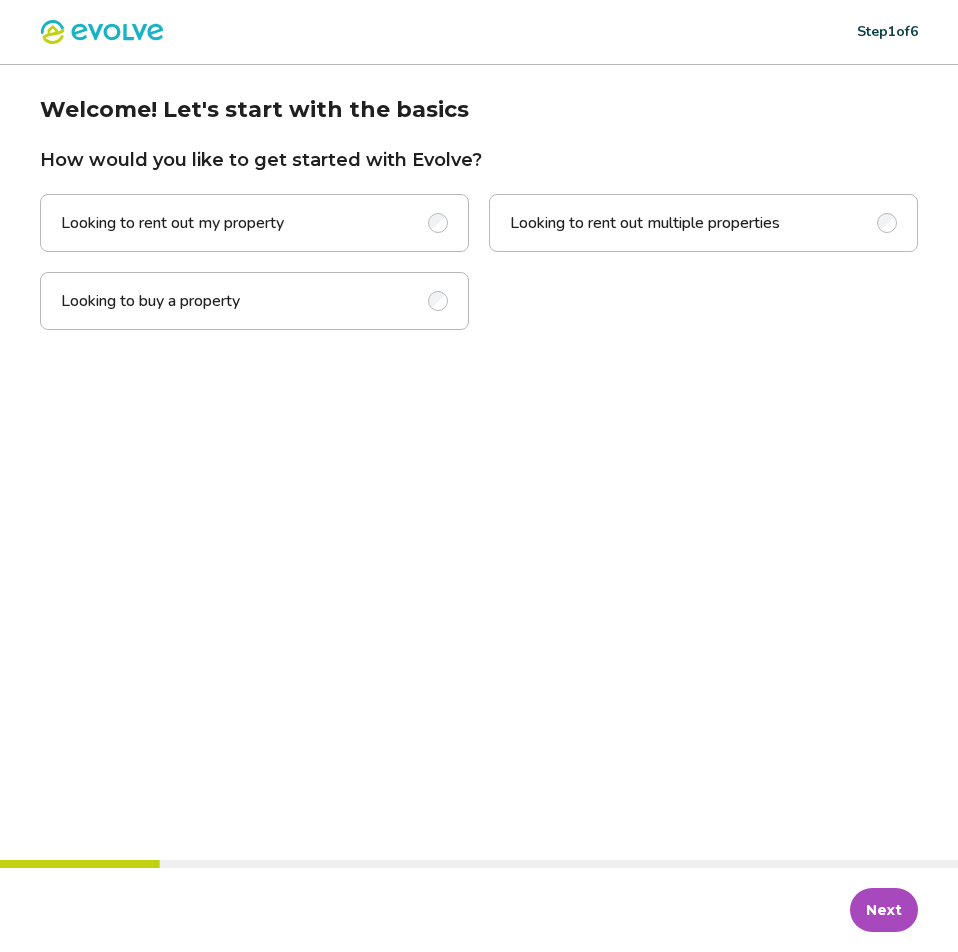 scroll, scrollTop: 0, scrollLeft: 0, axis: both 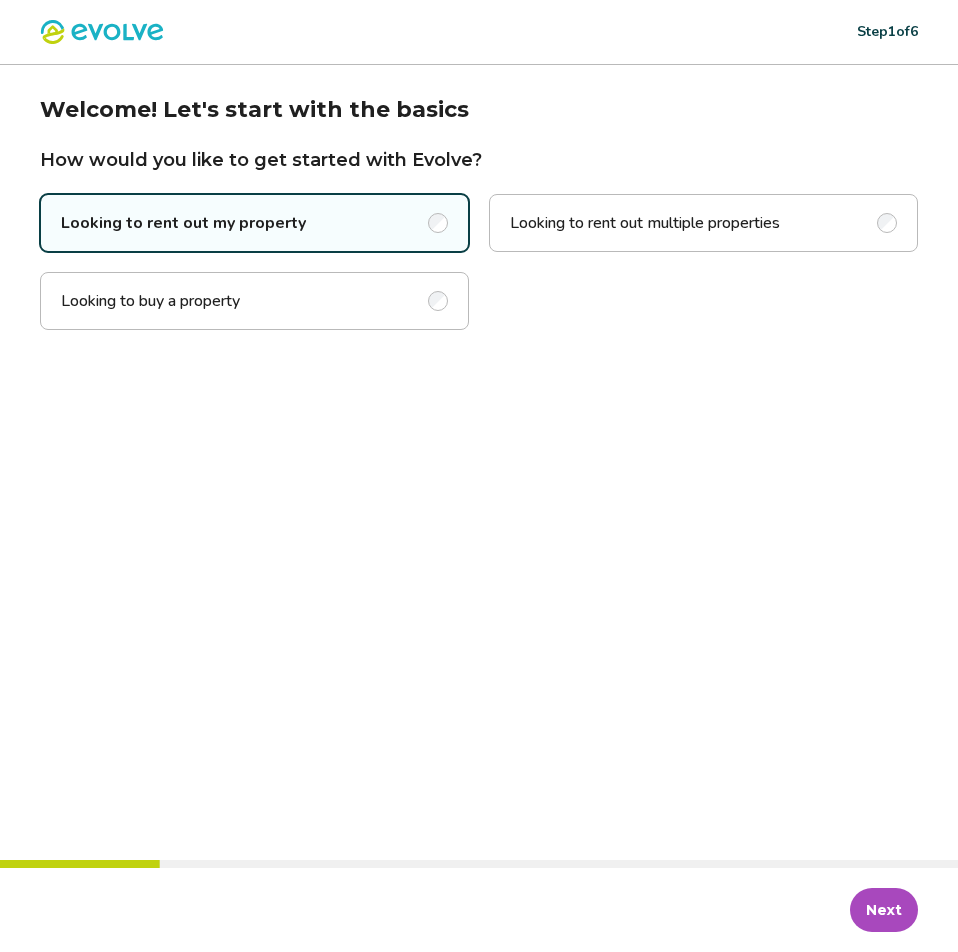 click on "Next" at bounding box center (884, 910) 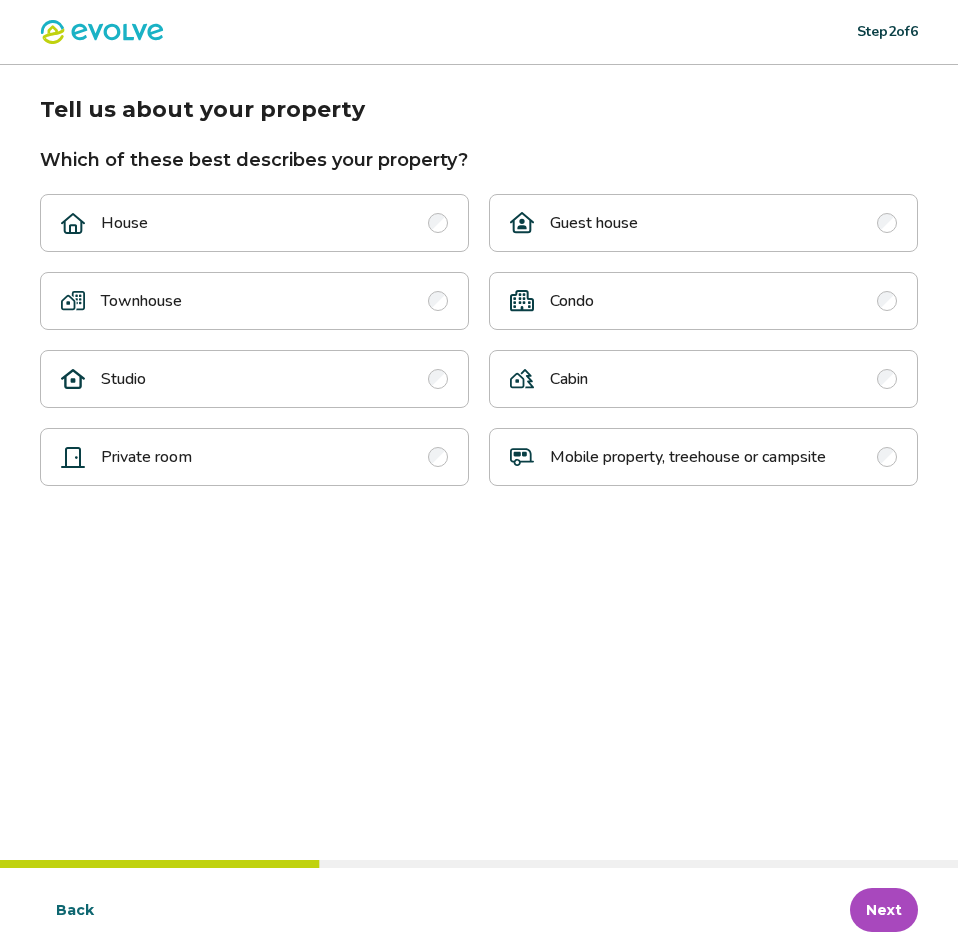 click on "House" at bounding box center (254, 223) 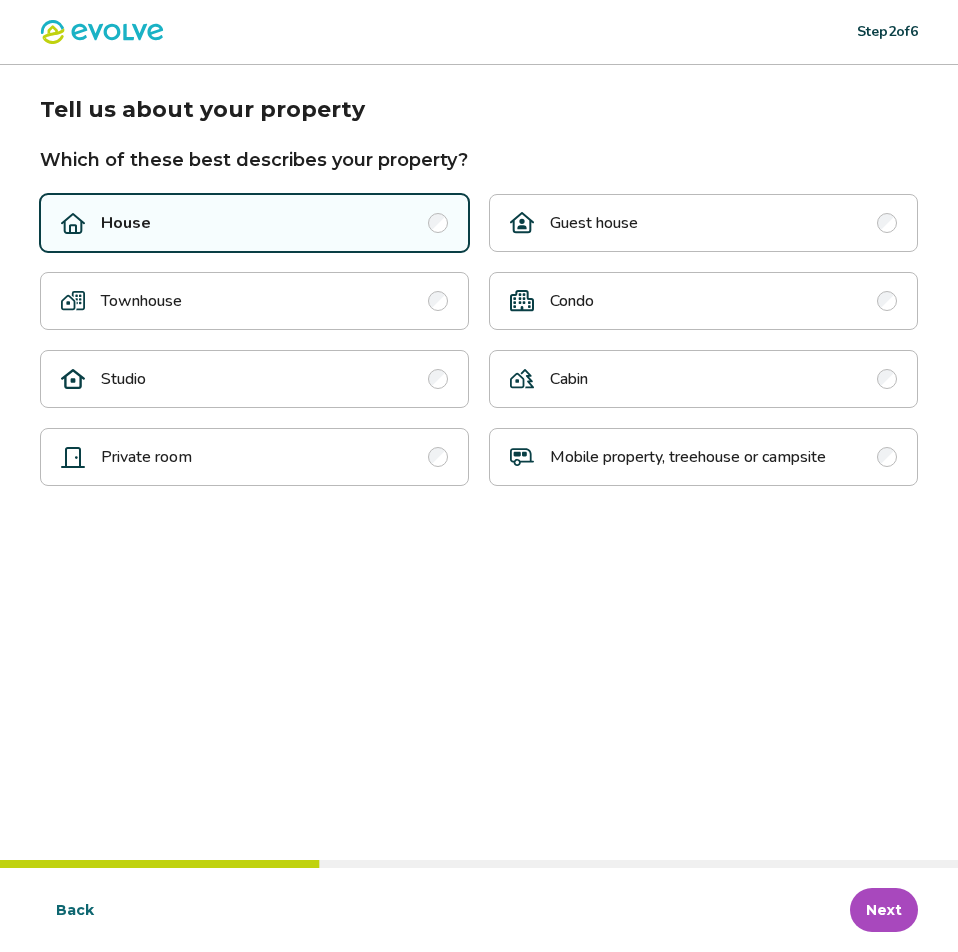 click on "Next" at bounding box center [884, 910] 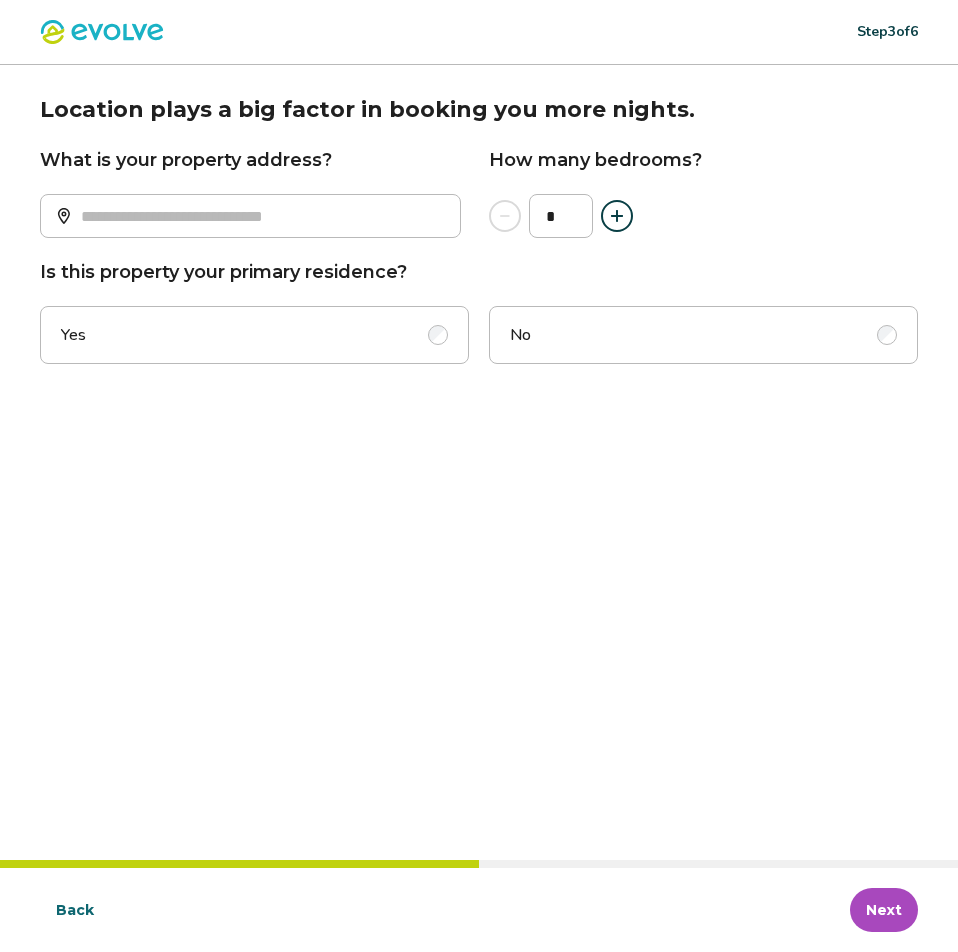 click on "No" at bounding box center [703, 335] 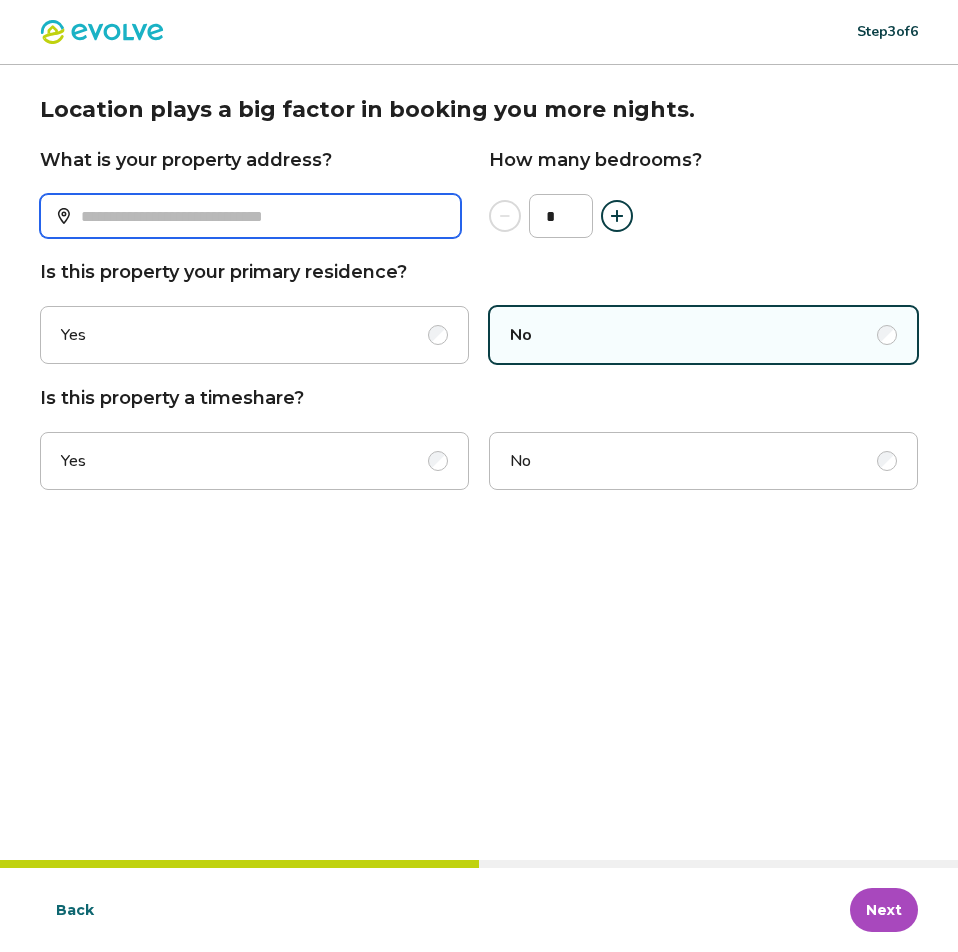click on "What is your property address?" at bounding box center (250, 216) 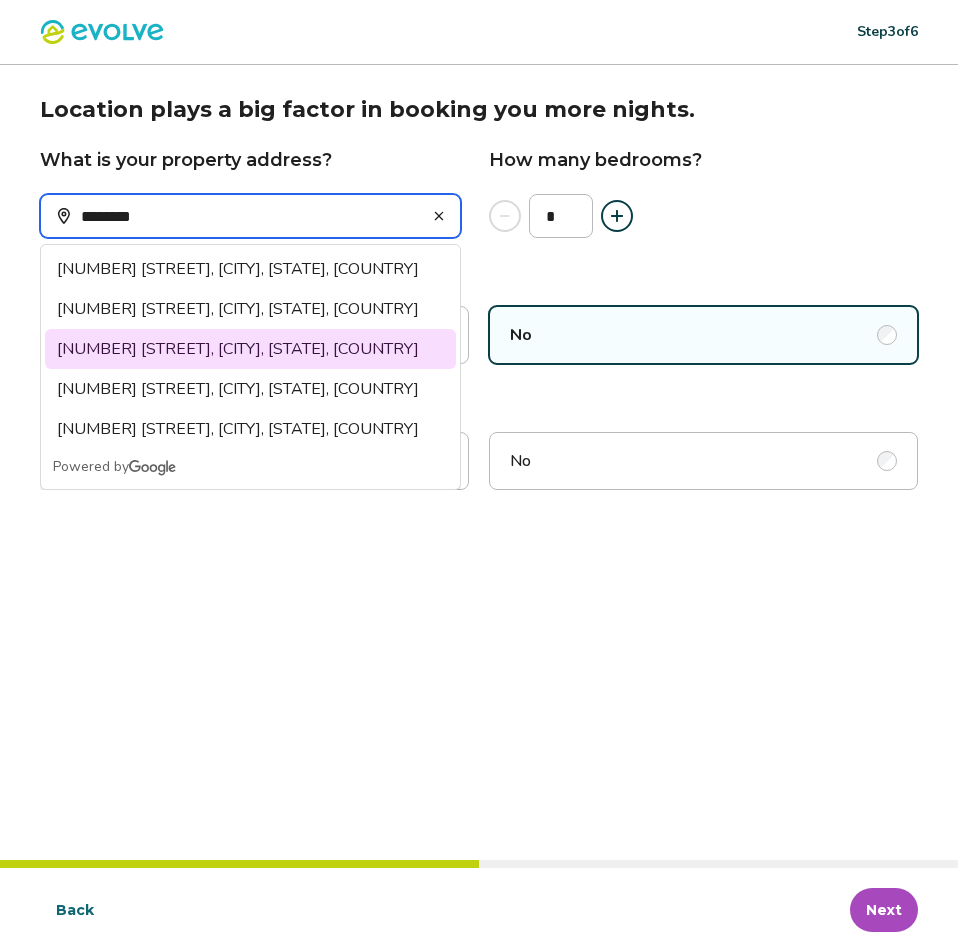 click on "[NUMBER] [STREET], [CITY], [STATE], [COUNTRY]" at bounding box center (250, 349) 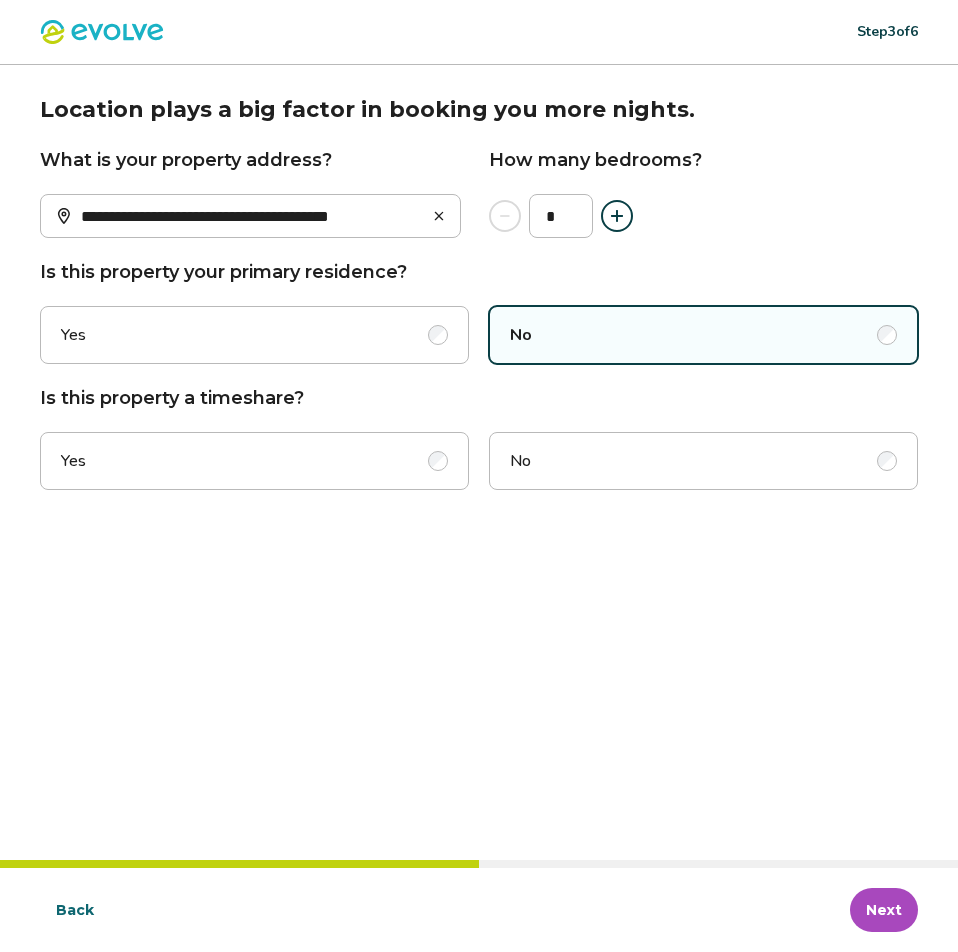 click at bounding box center [617, 216] 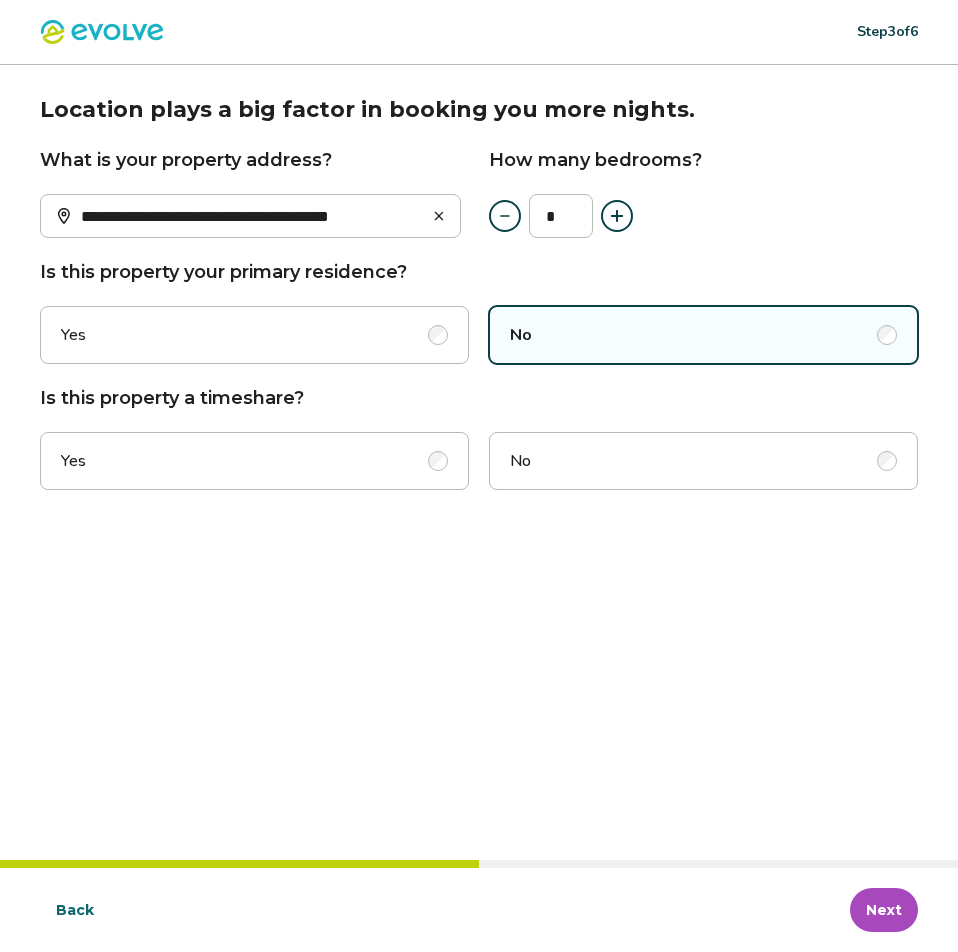 click at bounding box center (617, 216) 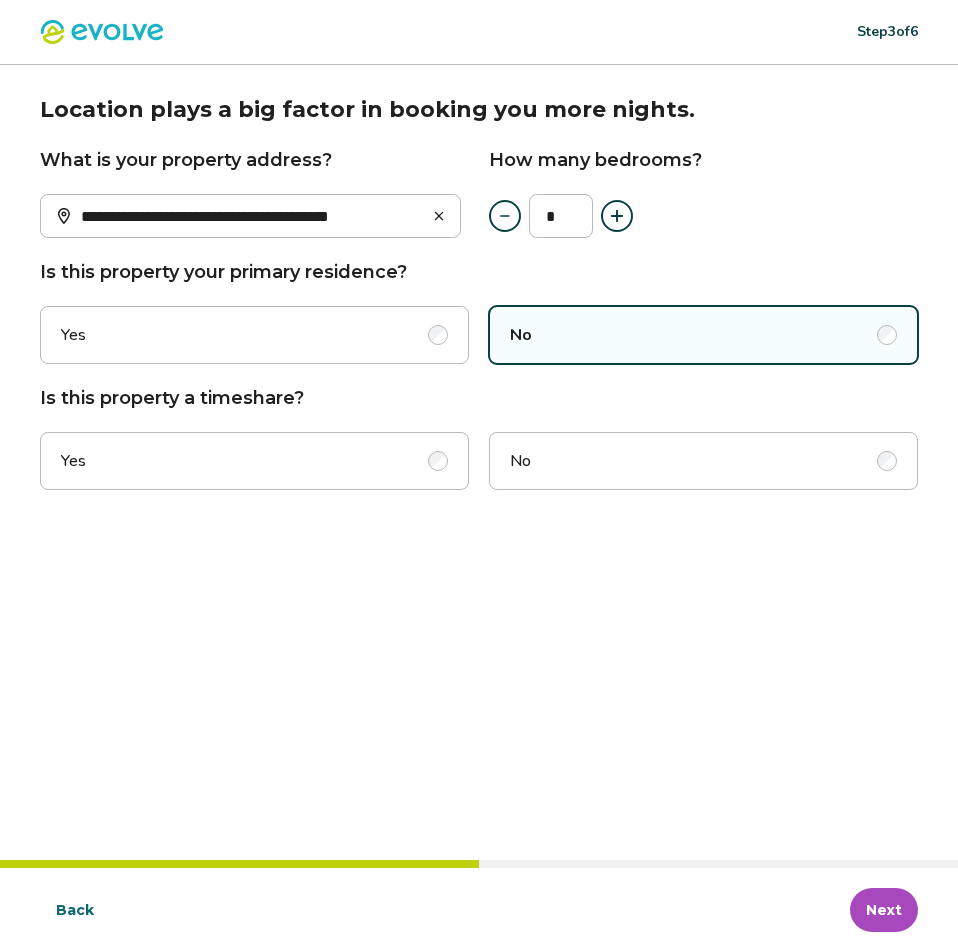 click on "No" at bounding box center (703, 461) 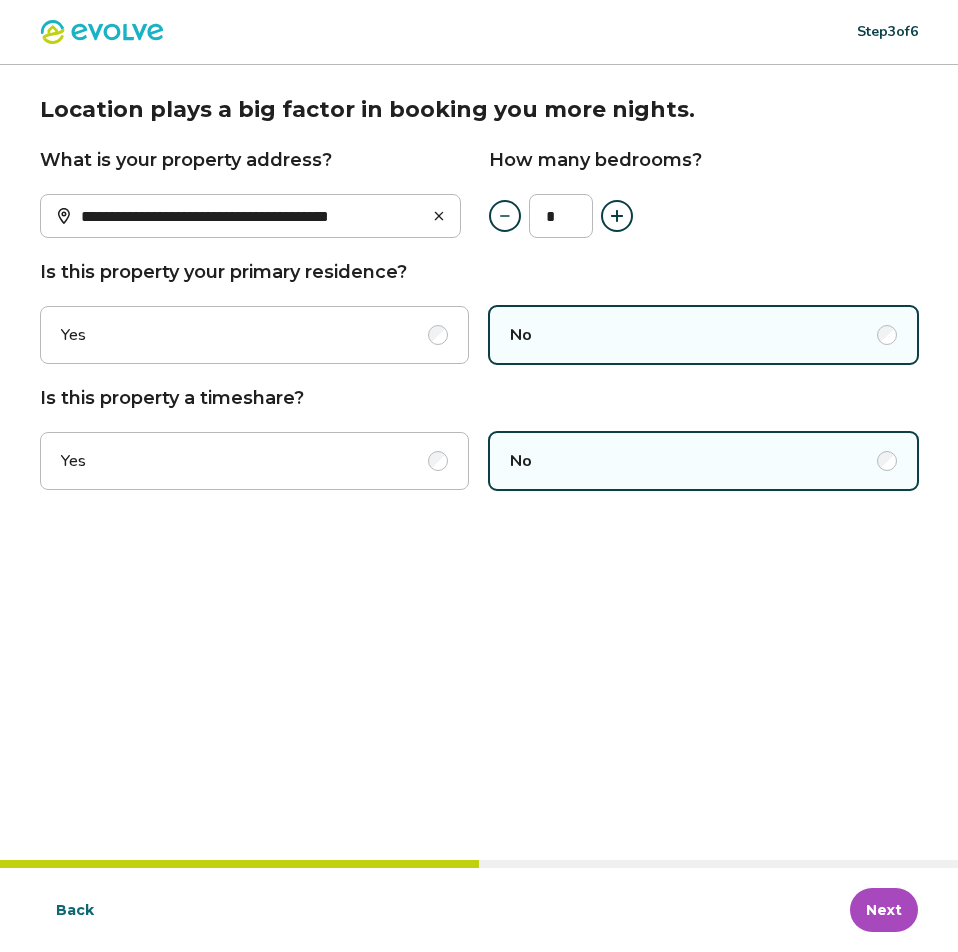 click on "Next" at bounding box center [884, 910] 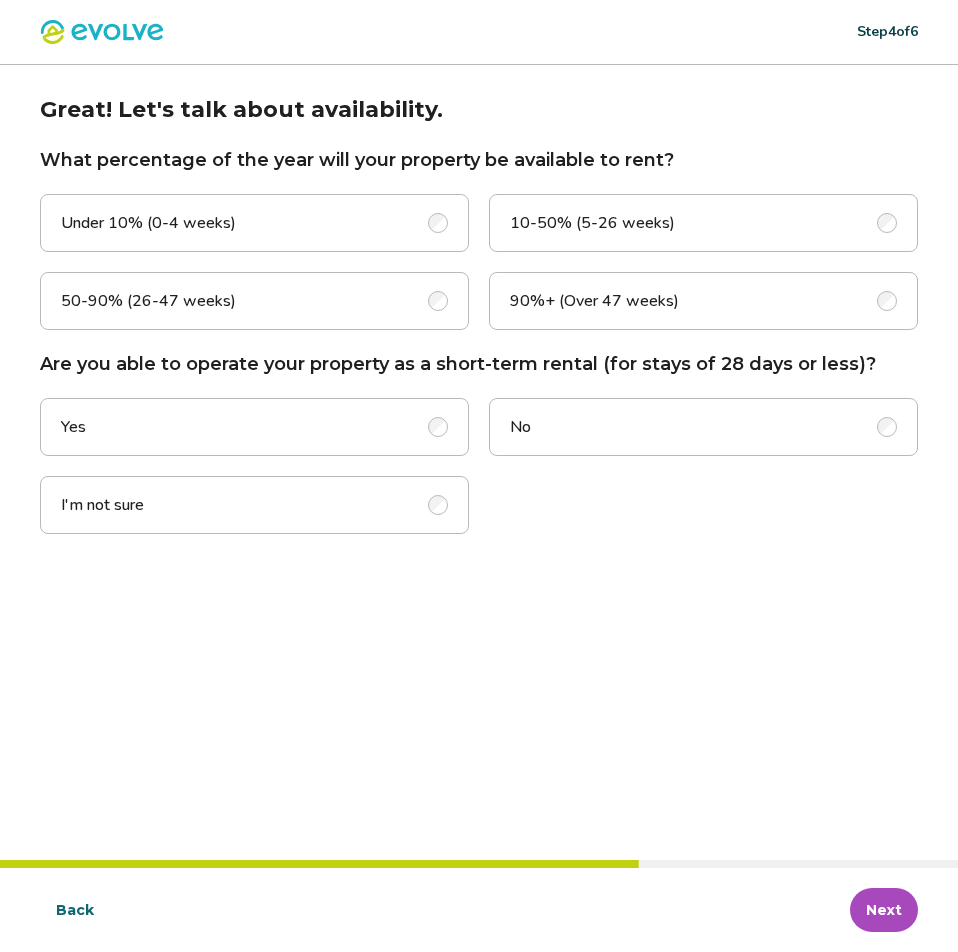 click on "90%+ (Over 47 weeks)" at bounding box center [594, 301] 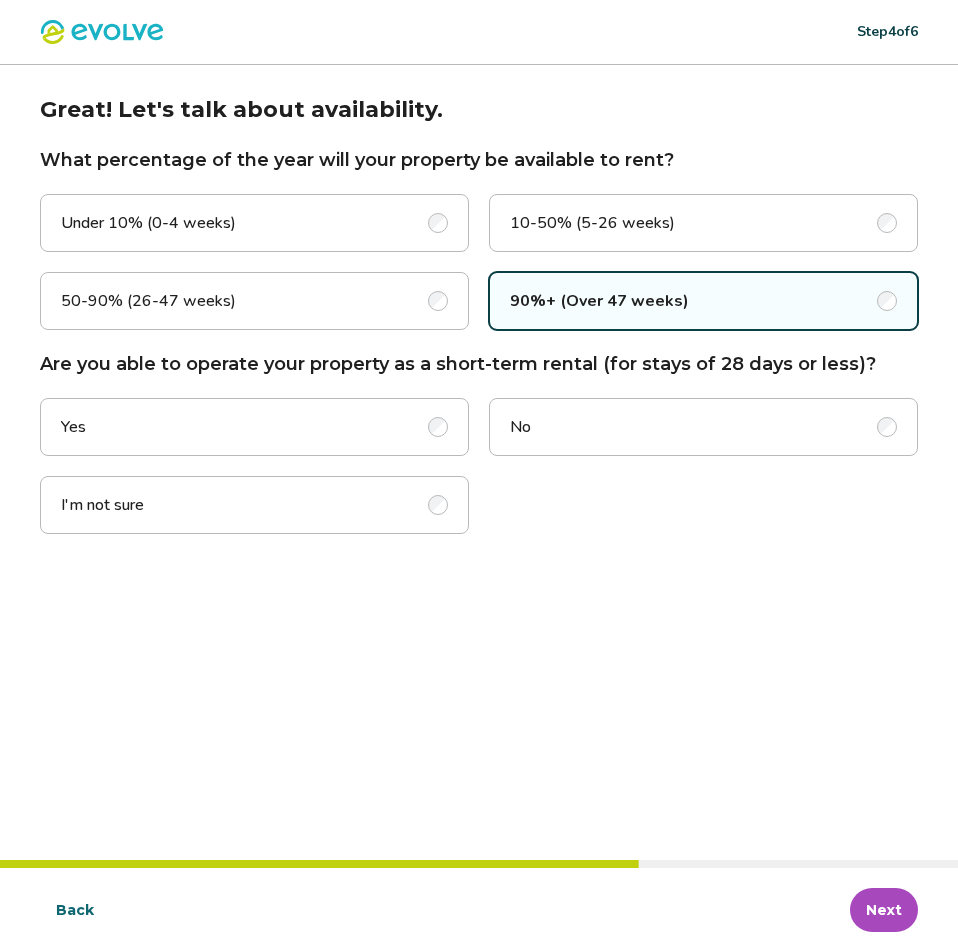 click on "Yes" at bounding box center [254, 427] 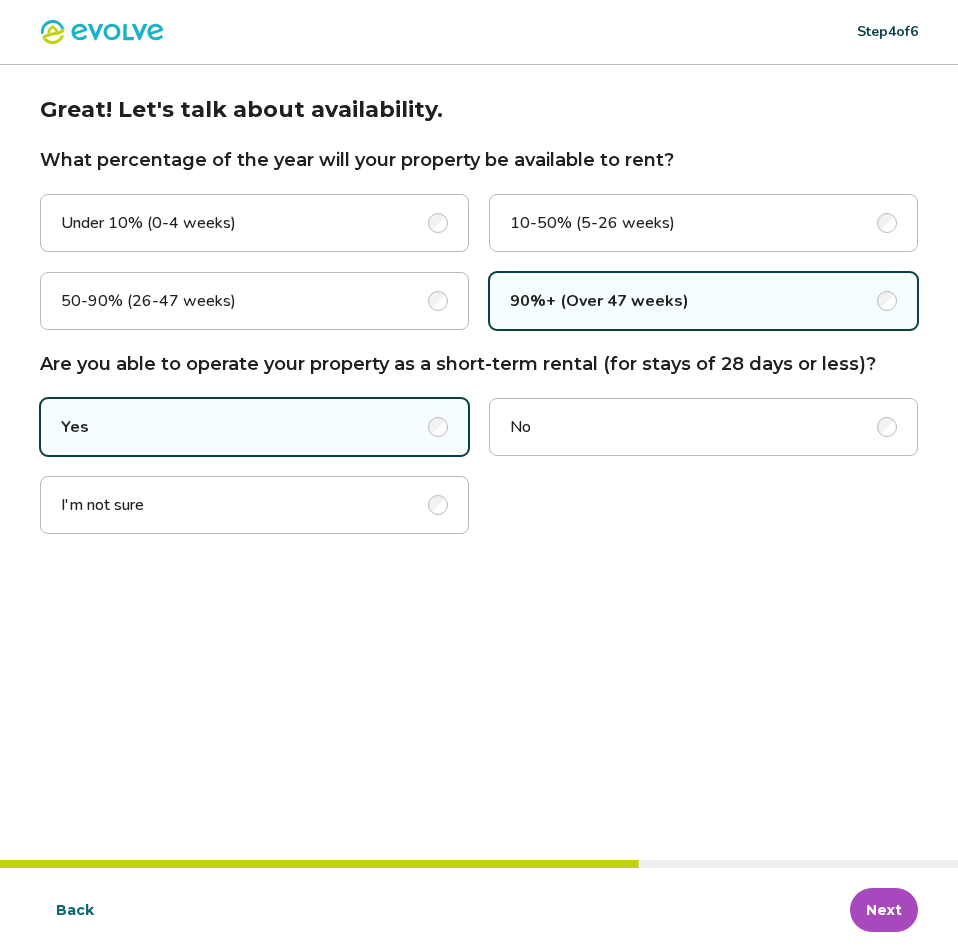 click on "Next" at bounding box center (884, 910) 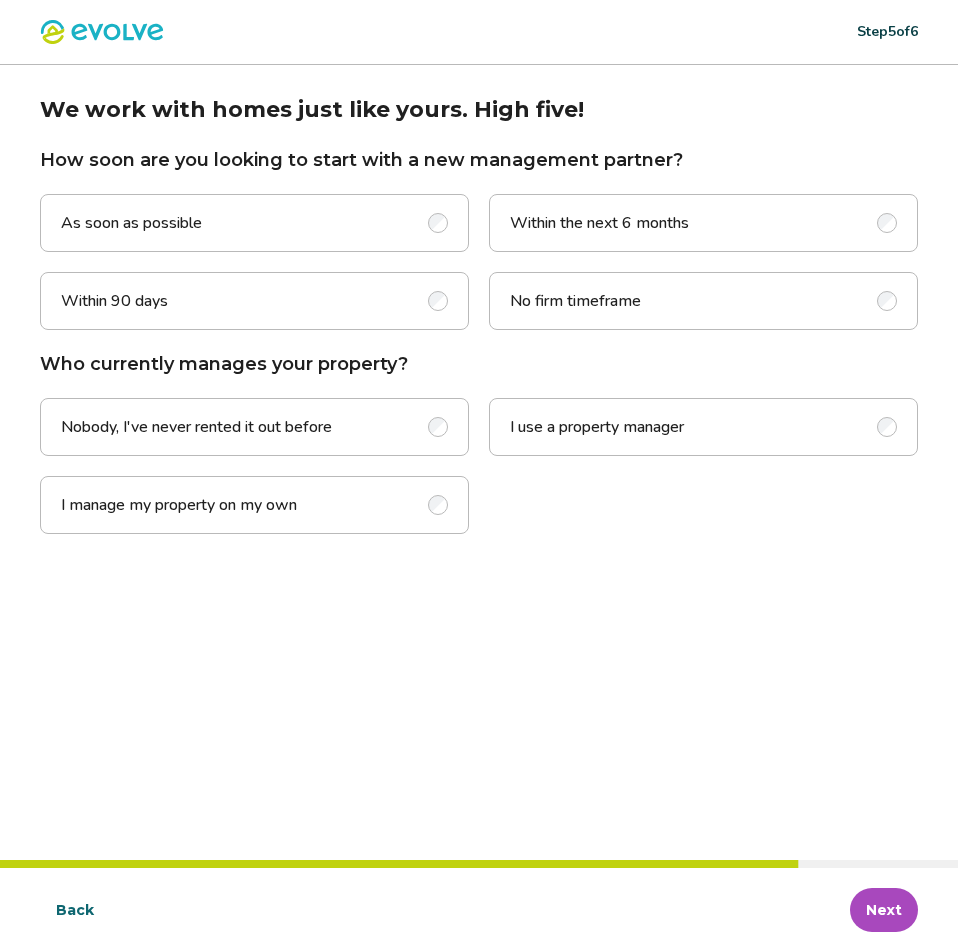 click on "Nobody, I've never rented it out before" at bounding box center [254, 427] 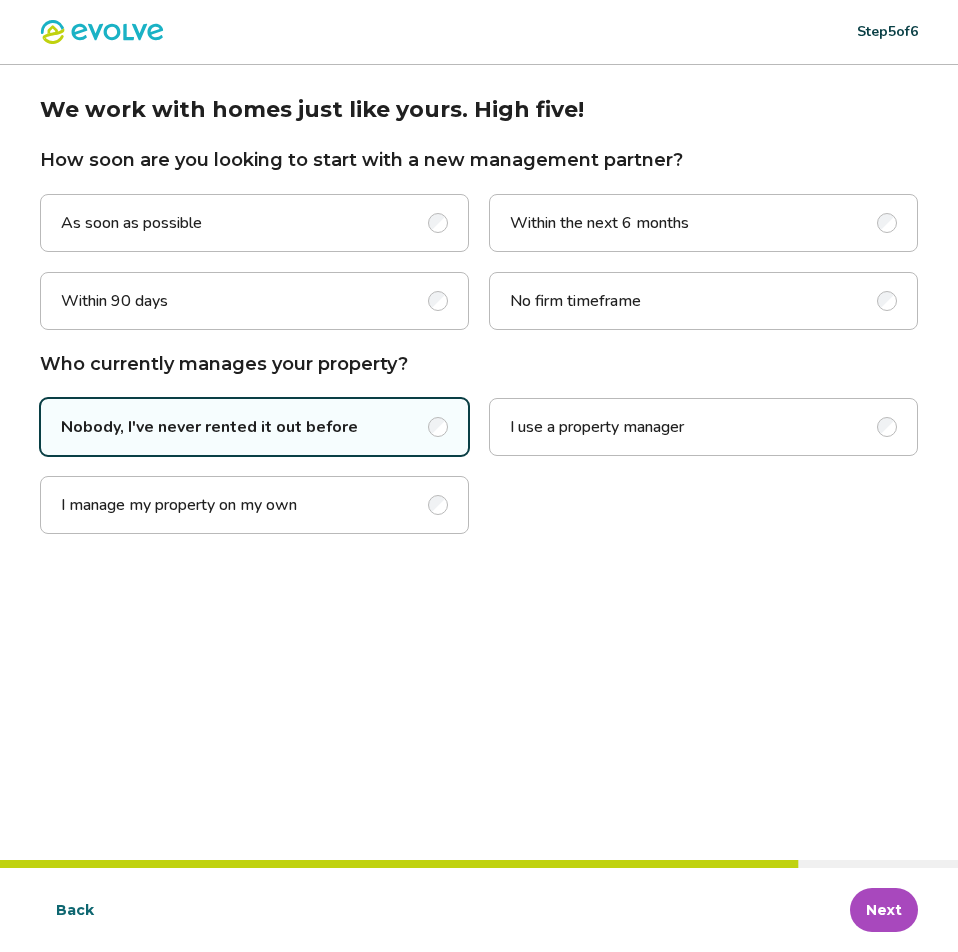 click on "Within the next 6 months" at bounding box center [599, 223] 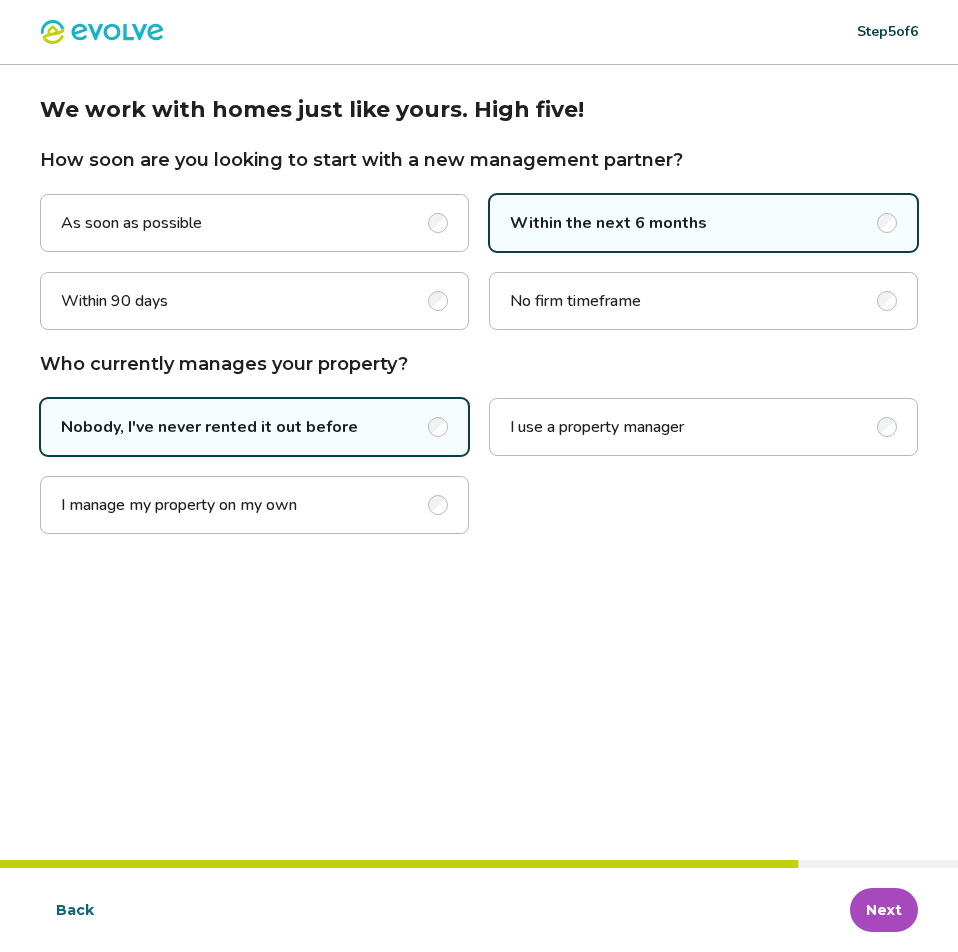 click on "Next" at bounding box center (884, 910) 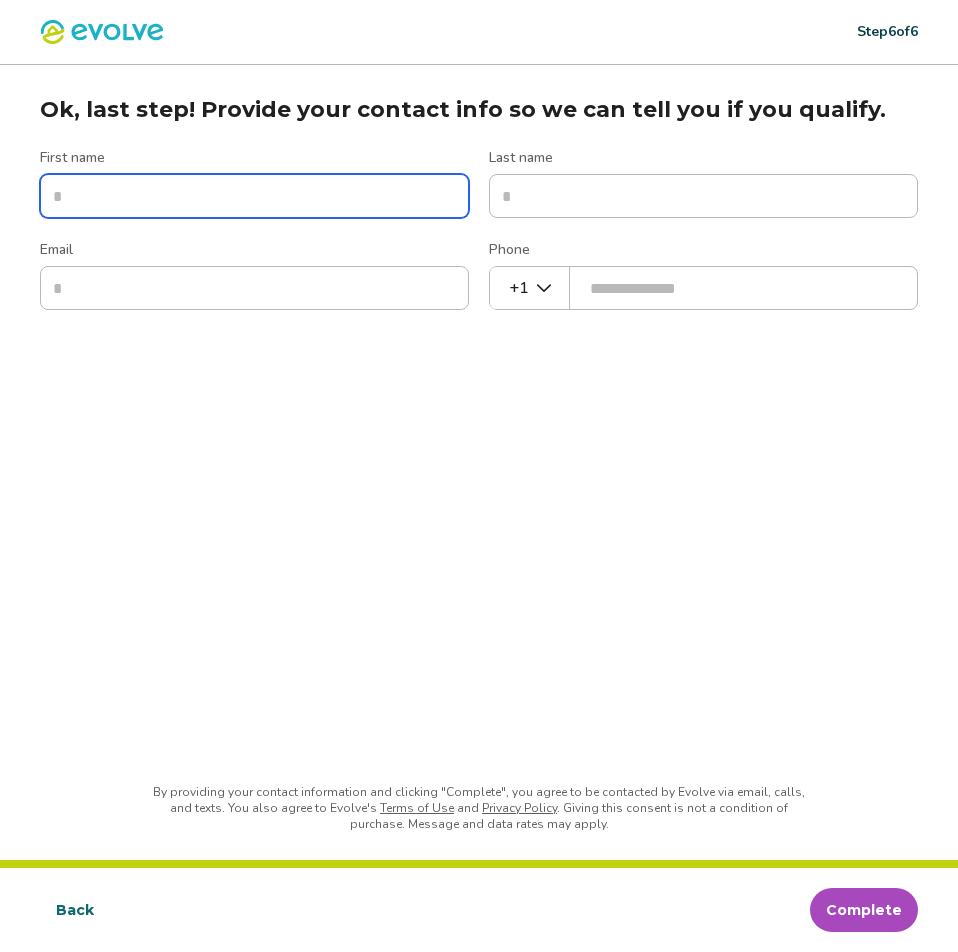 click on "First name" at bounding box center (254, 196) 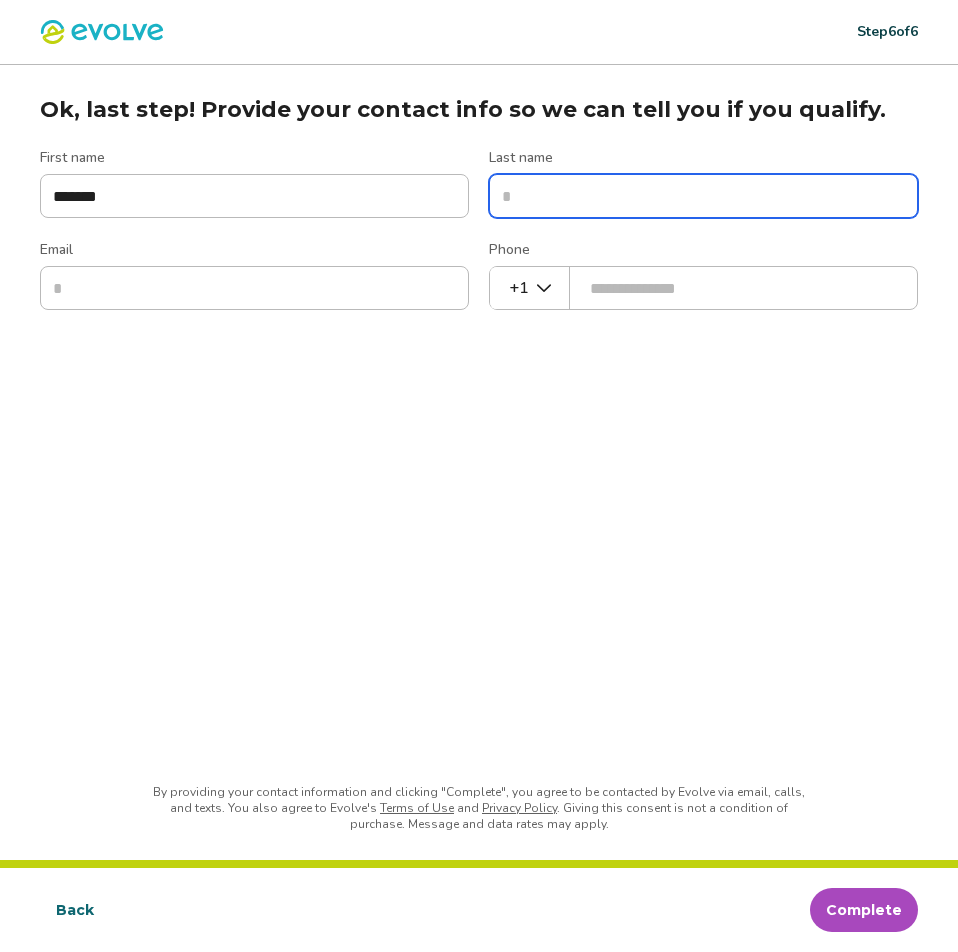 type on "********" 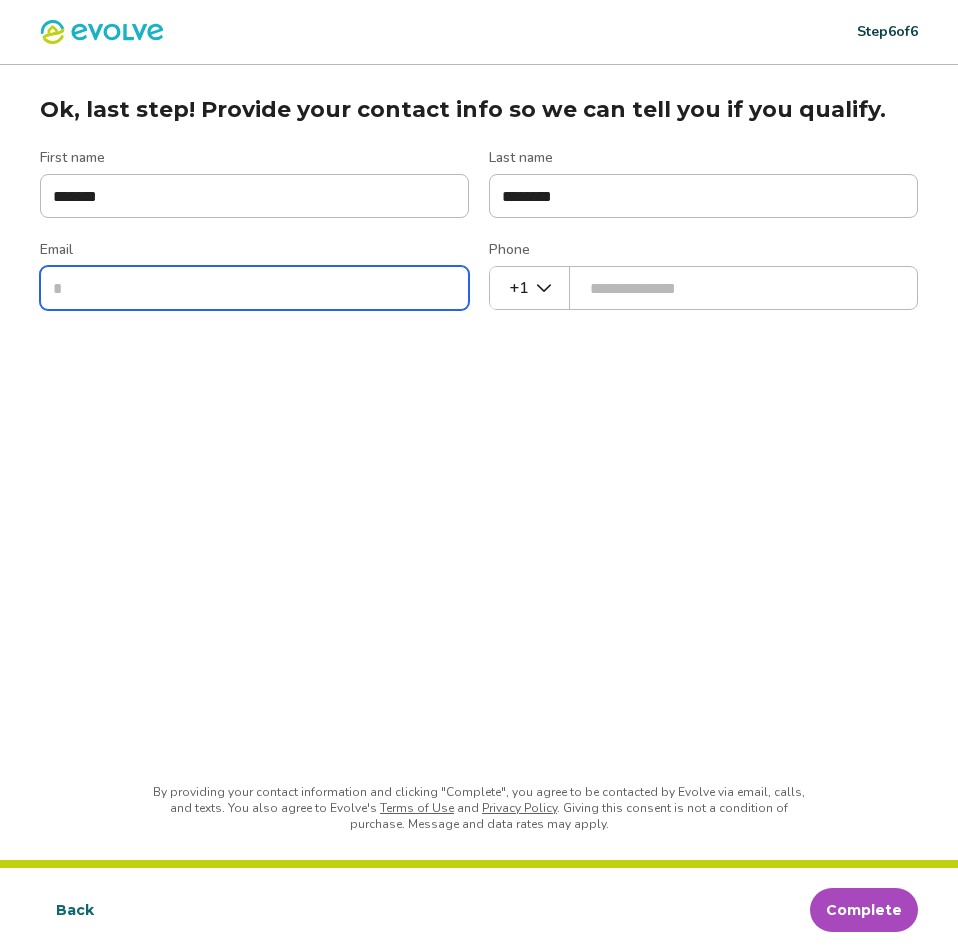 type on "**********" 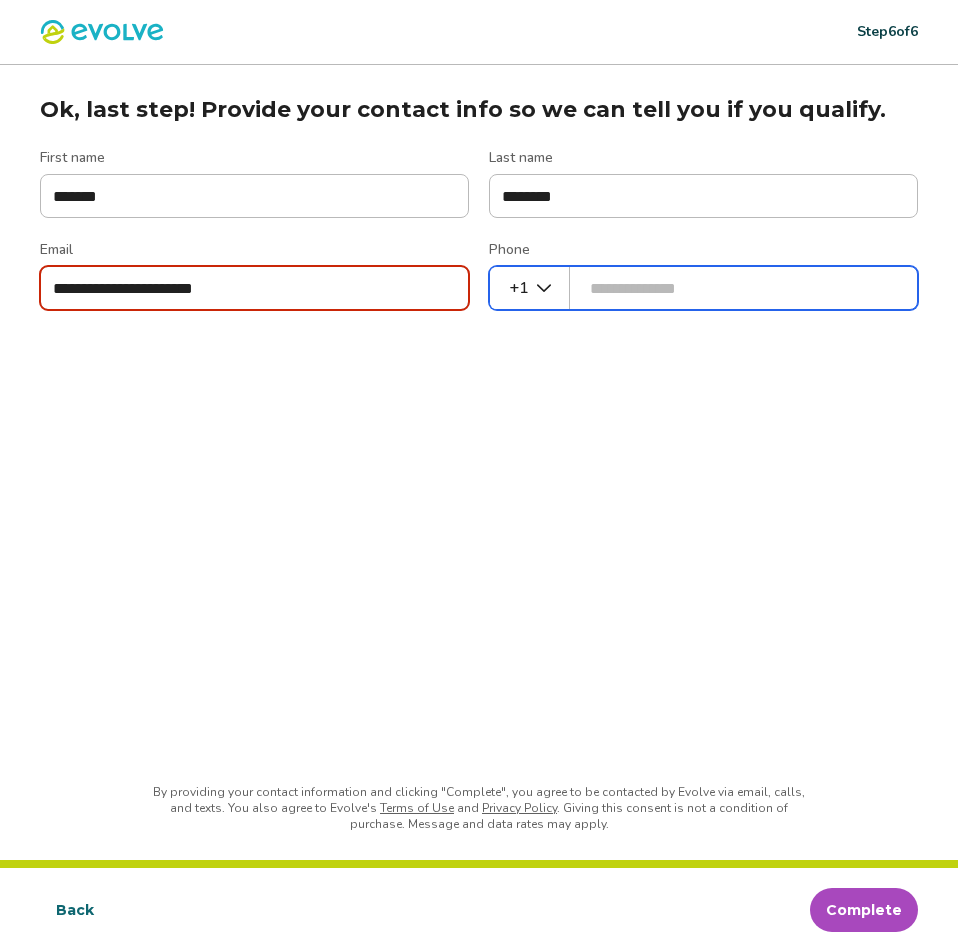 type on "**********" 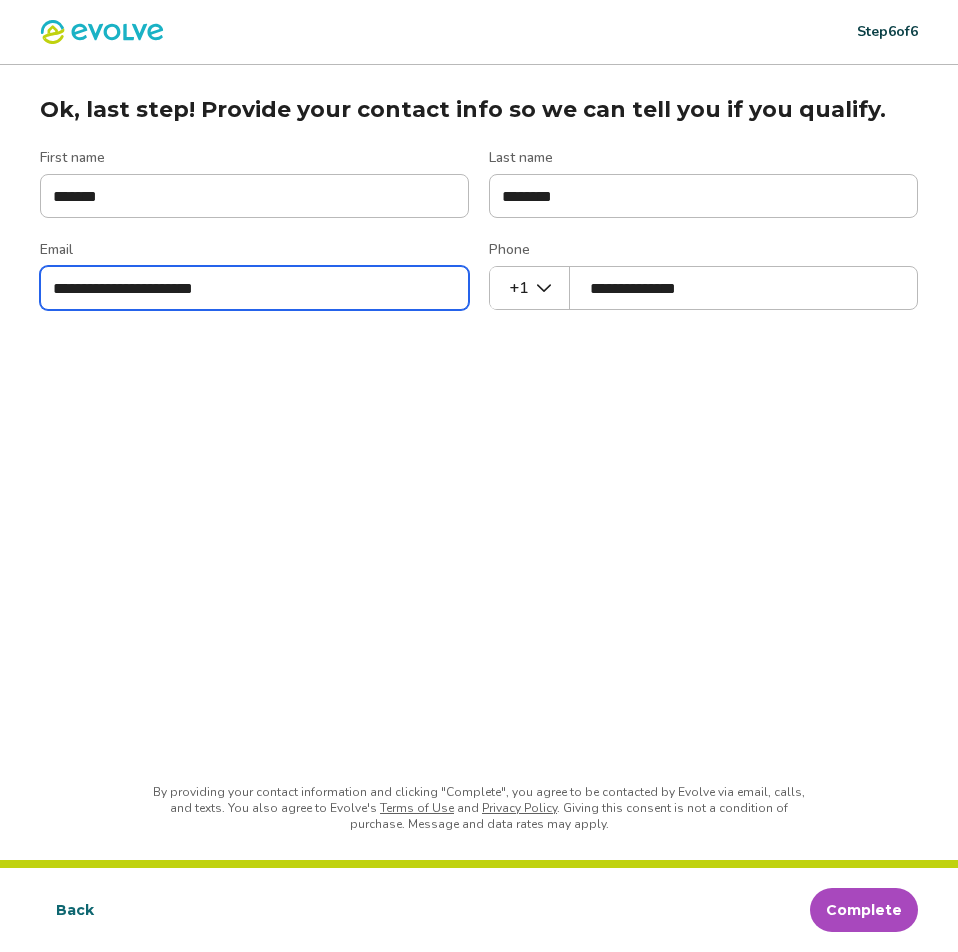 drag, startPoint x: 106, startPoint y: 289, endPoint x: -316, endPoint y: 290, distance: 422.0012 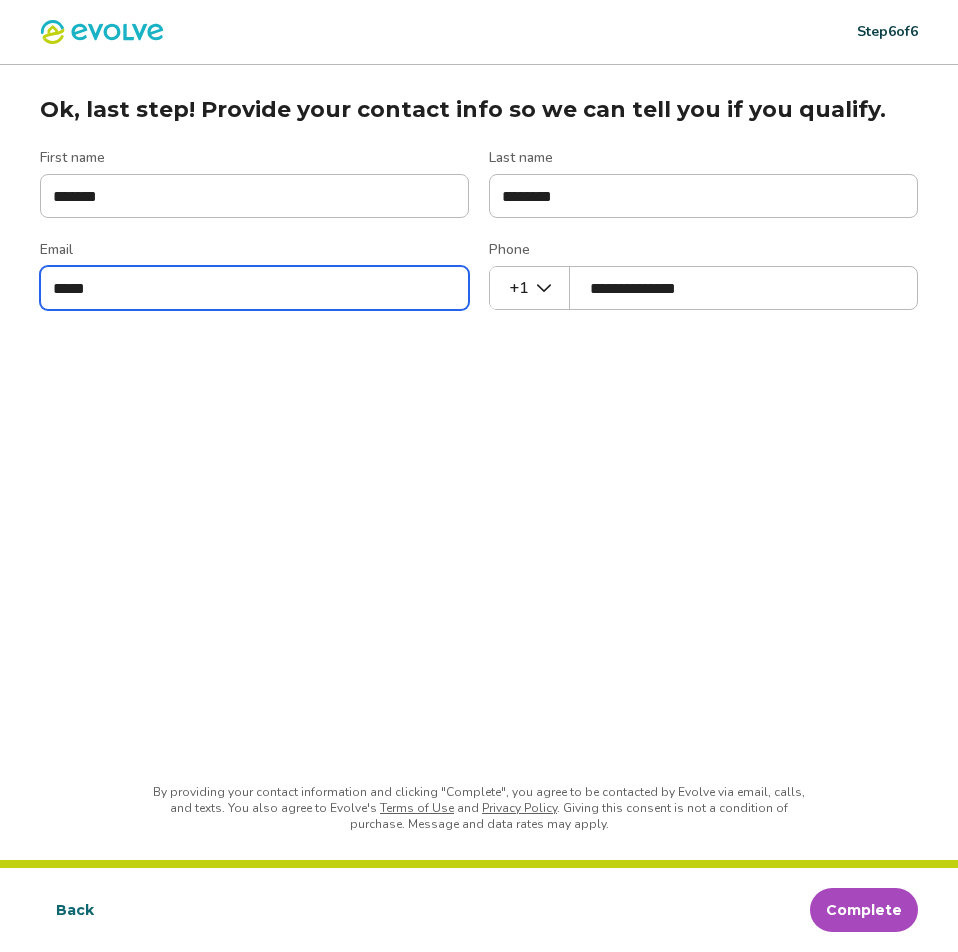 type on "**********" 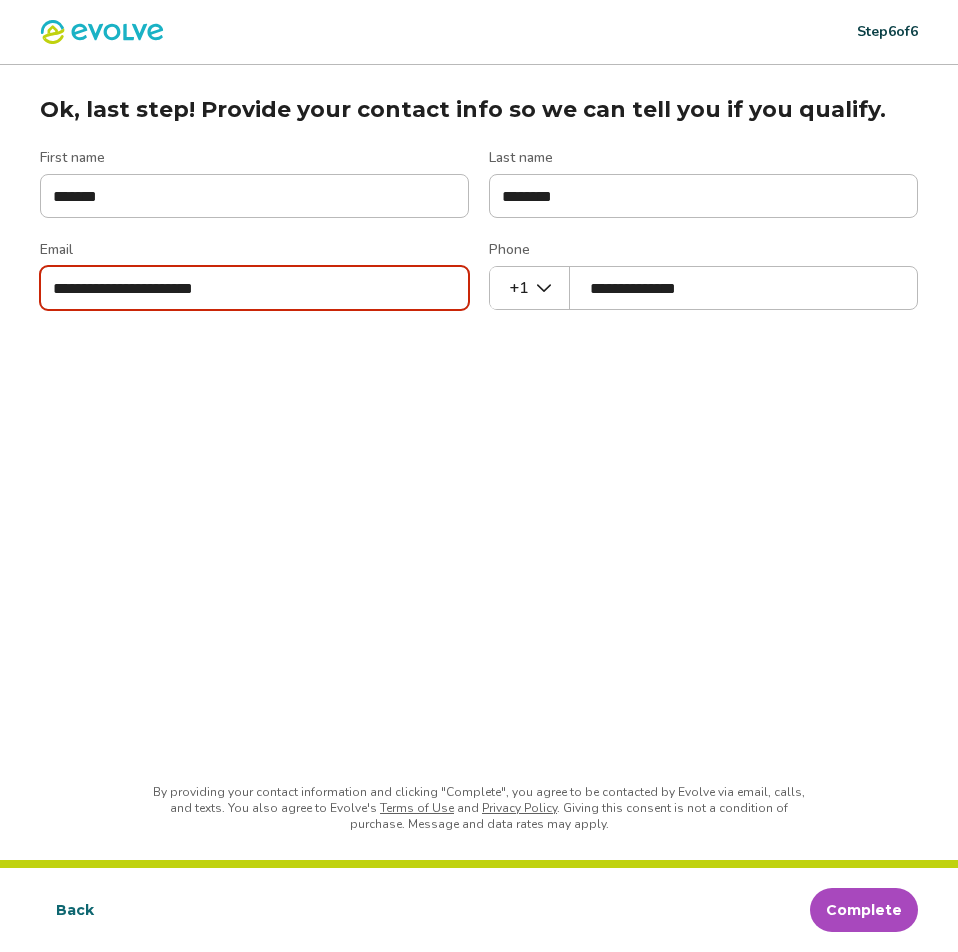 click on "Complete" at bounding box center [864, 910] 